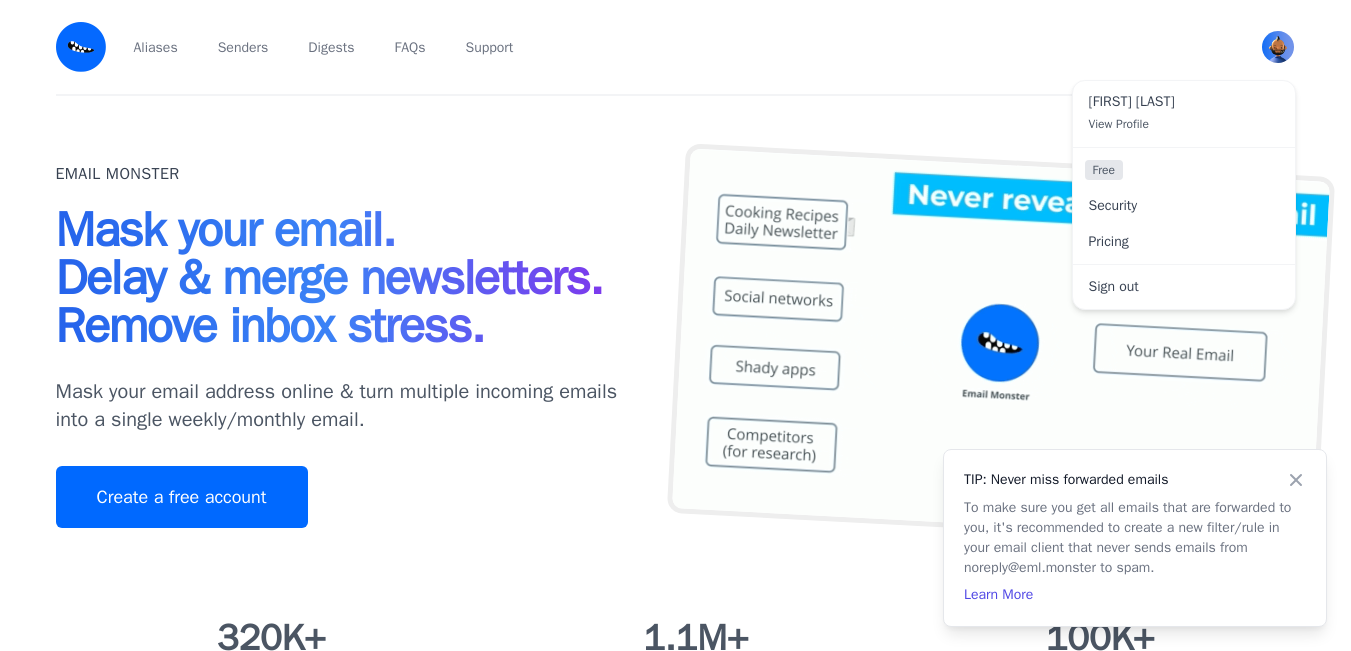 scroll, scrollTop: 0, scrollLeft: 0, axis: both 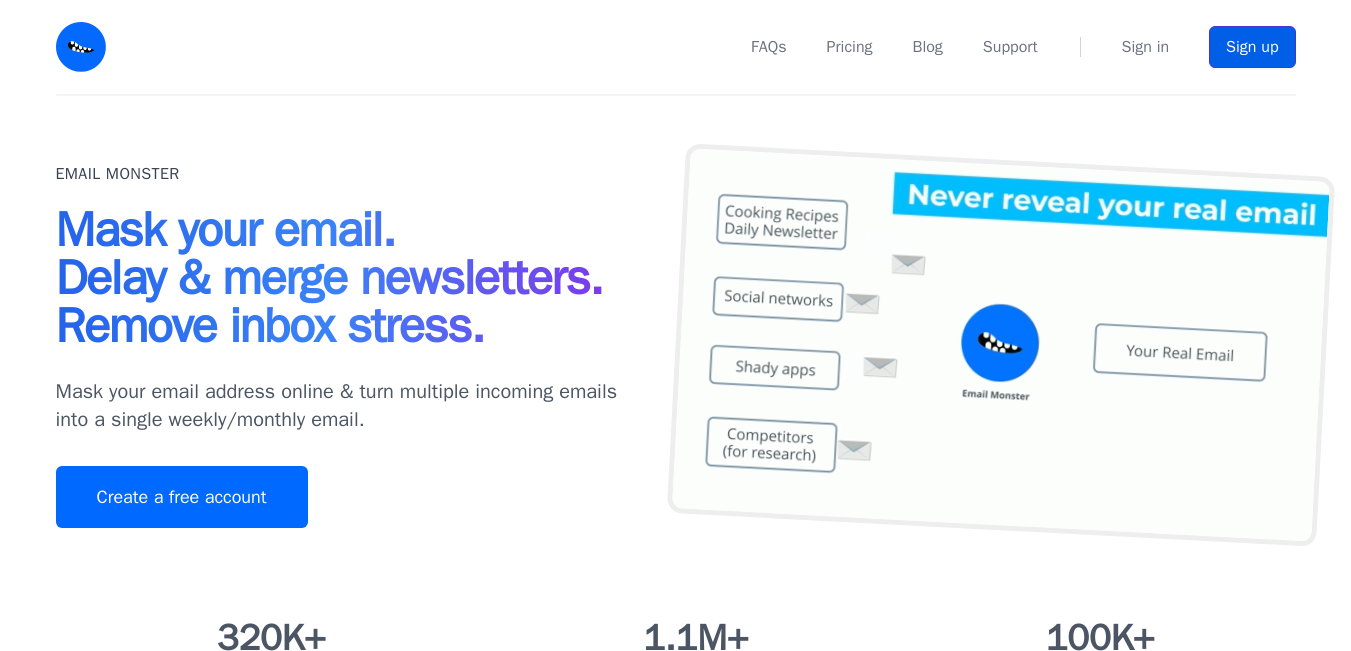 click on "Sign up" at bounding box center [1252, 47] 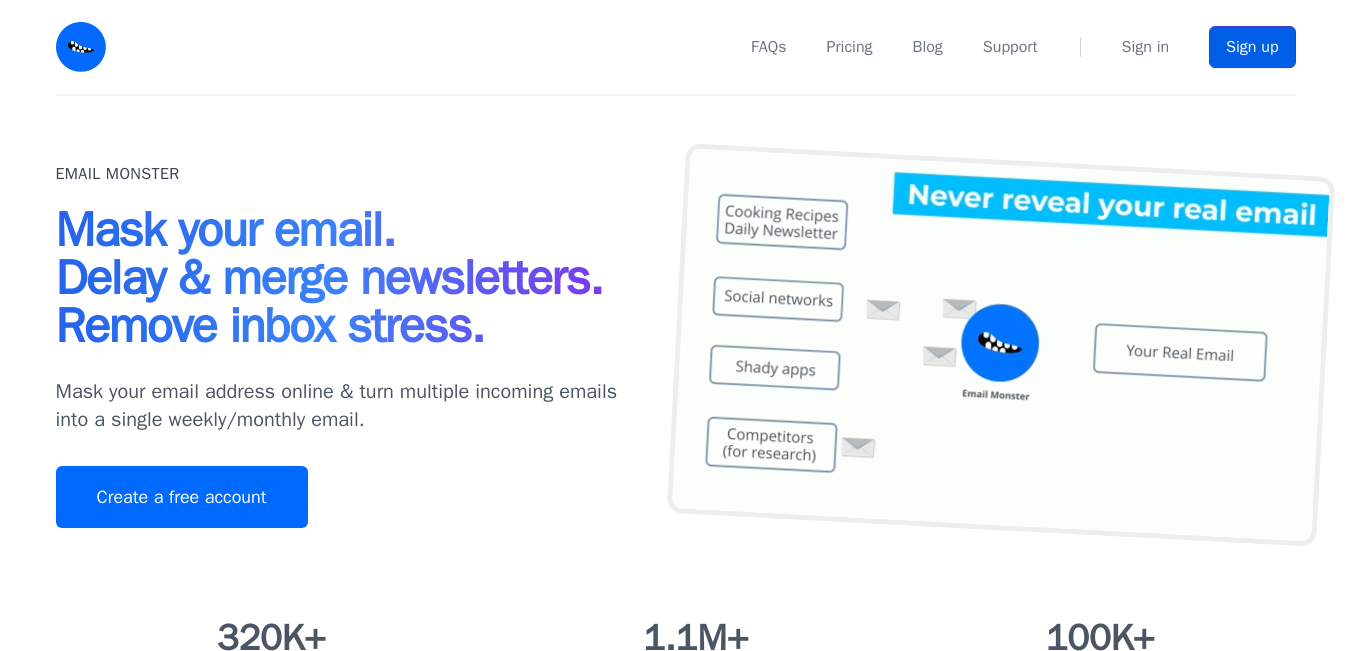 scroll, scrollTop: 0, scrollLeft: 0, axis: both 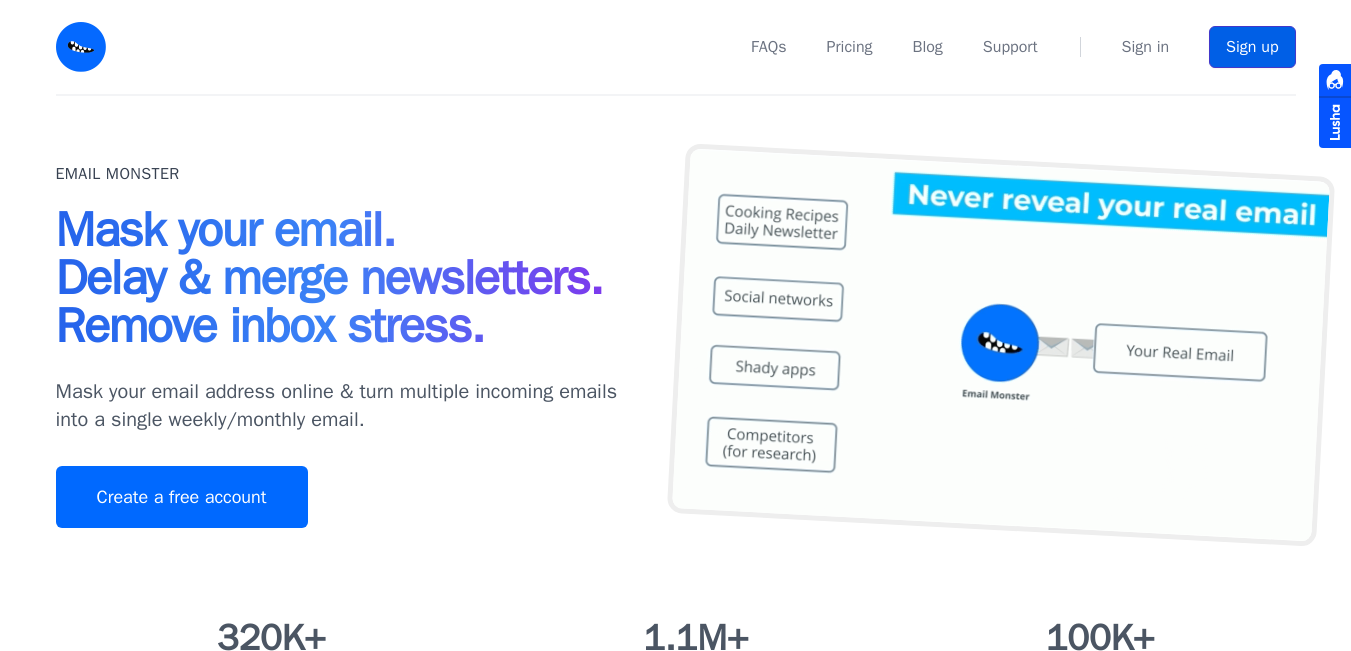 click on "Sign up" at bounding box center [1252, 47] 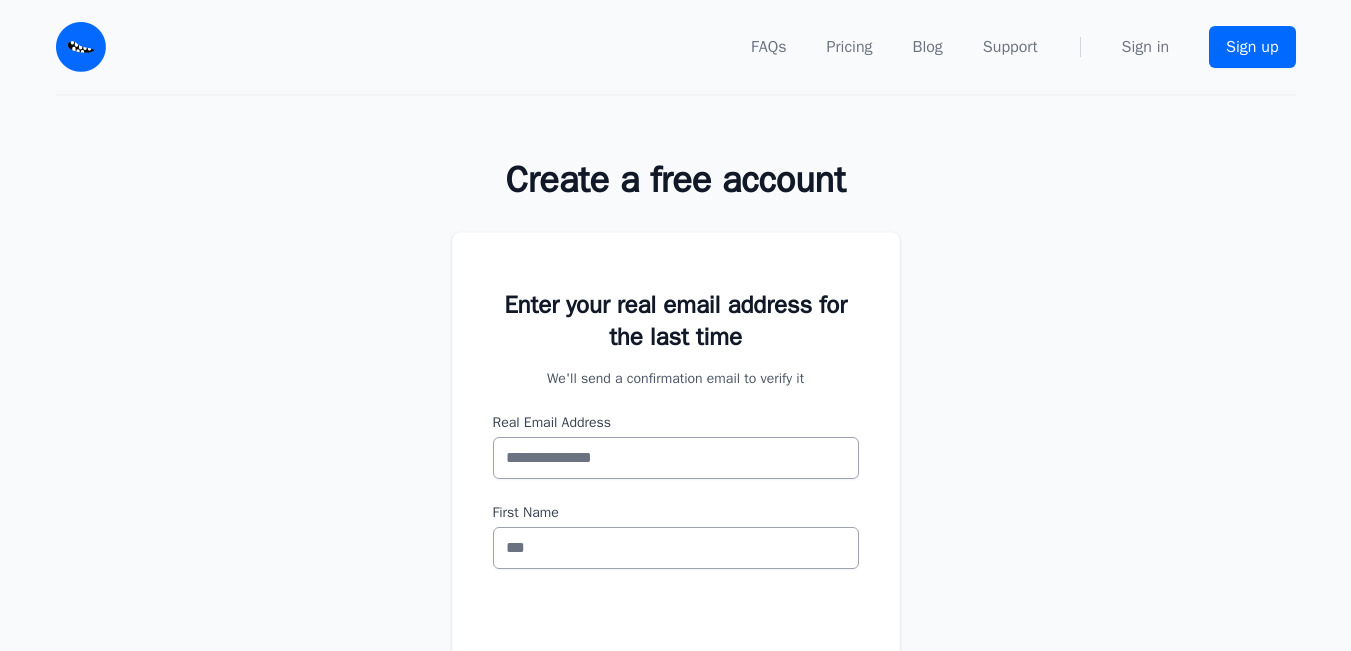 scroll, scrollTop: 0, scrollLeft: 0, axis: both 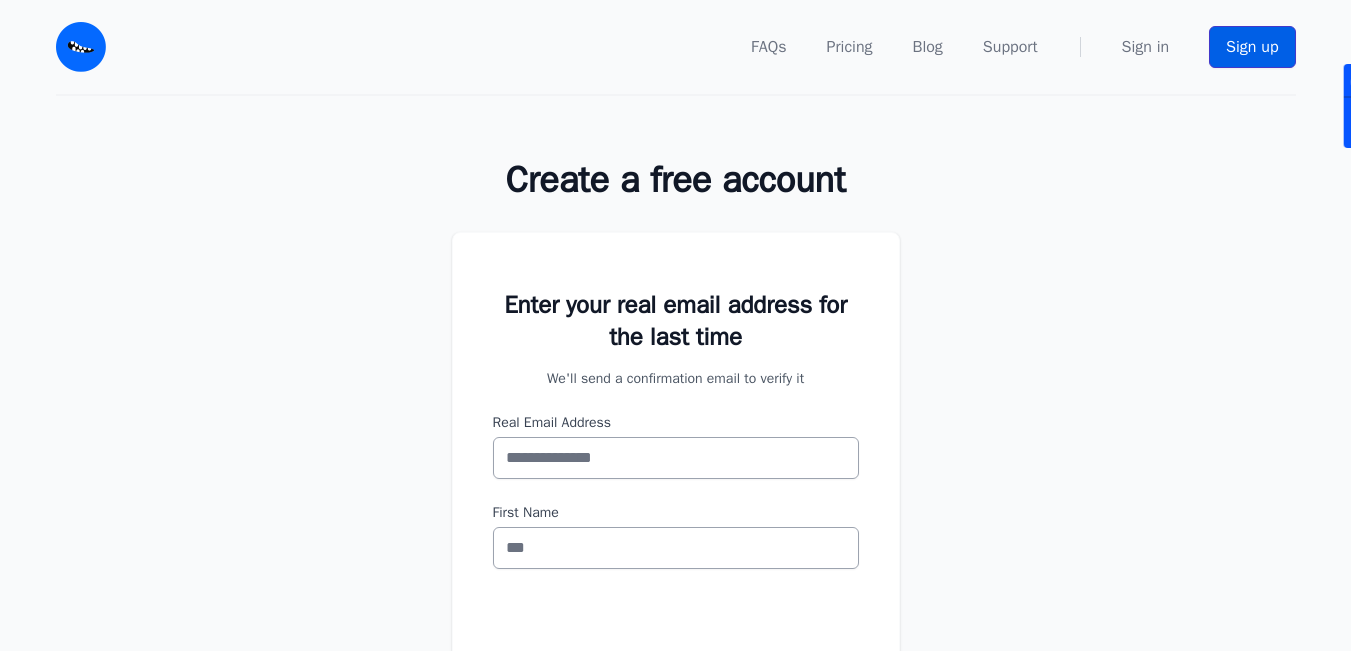 click on "Sign up" at bounding box center [1252, 47] 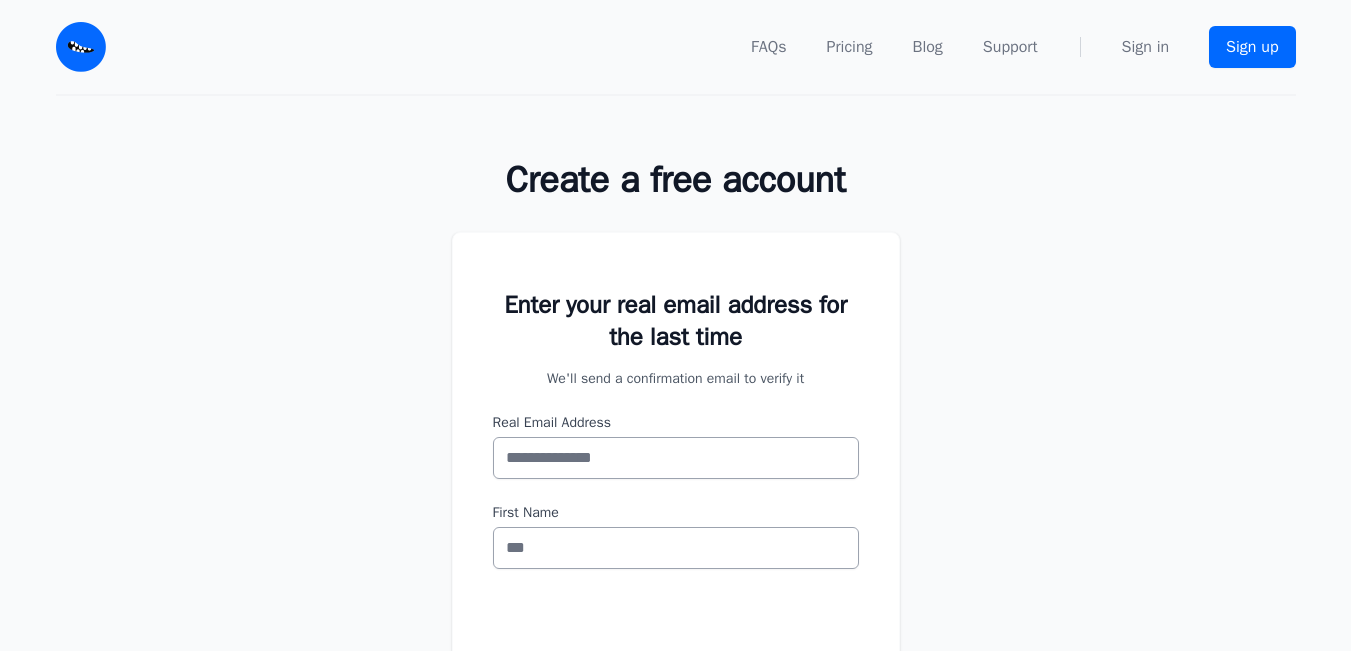 scroll, scrollTop: 0, scrollLeft: 0, axis: both 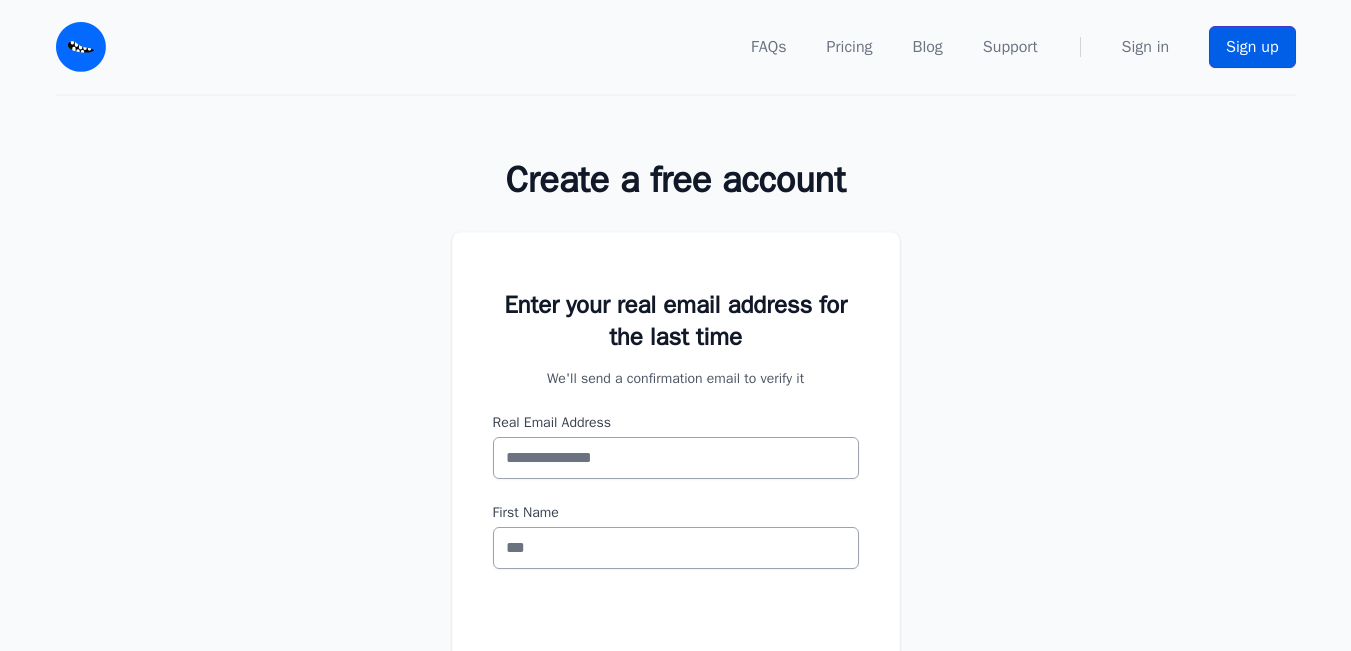 click on "Sign up" at bounding box center (1252, 47) 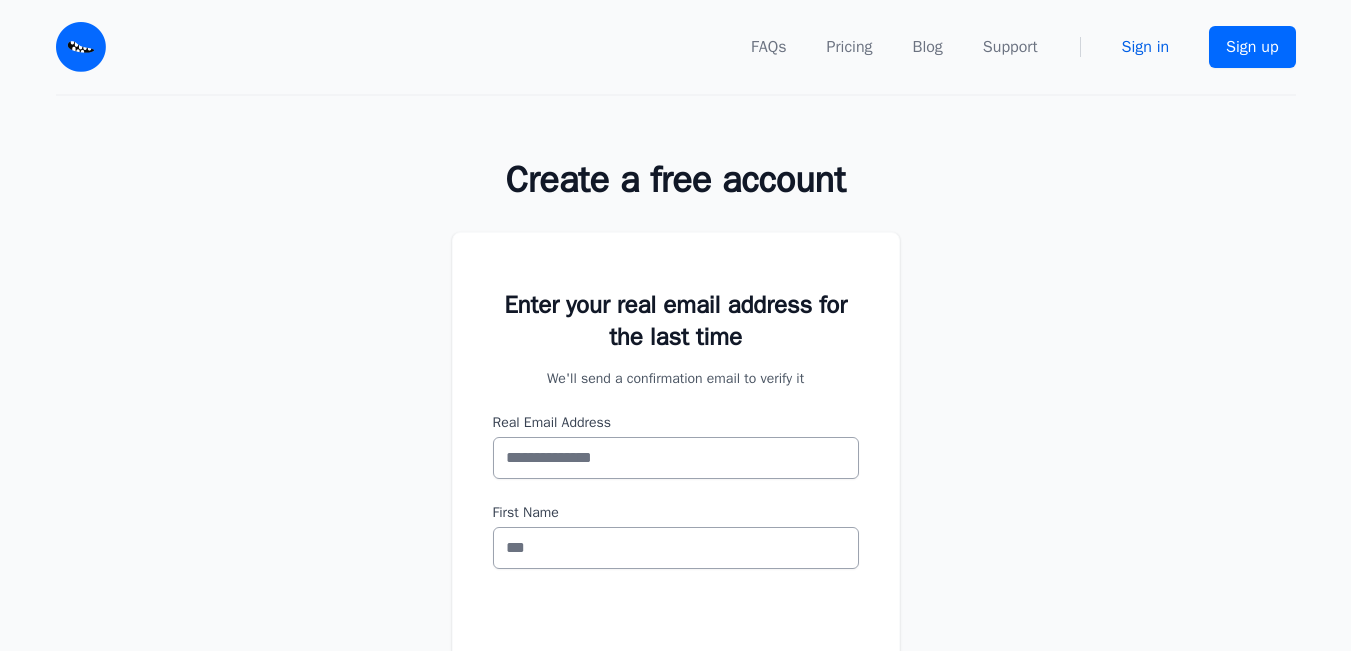 click on "Sign in" at bounding box center [1145, 47] 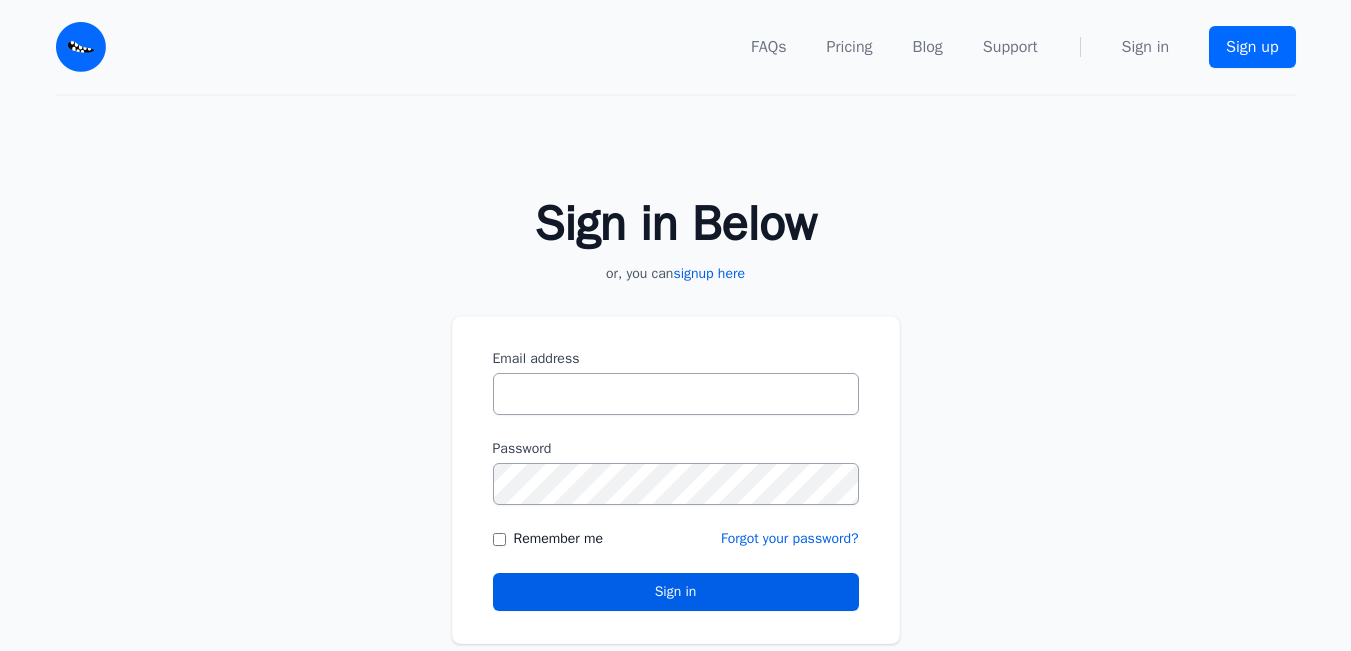 scroll, scrollTop: 0, scrollLeft: 0, axis: both 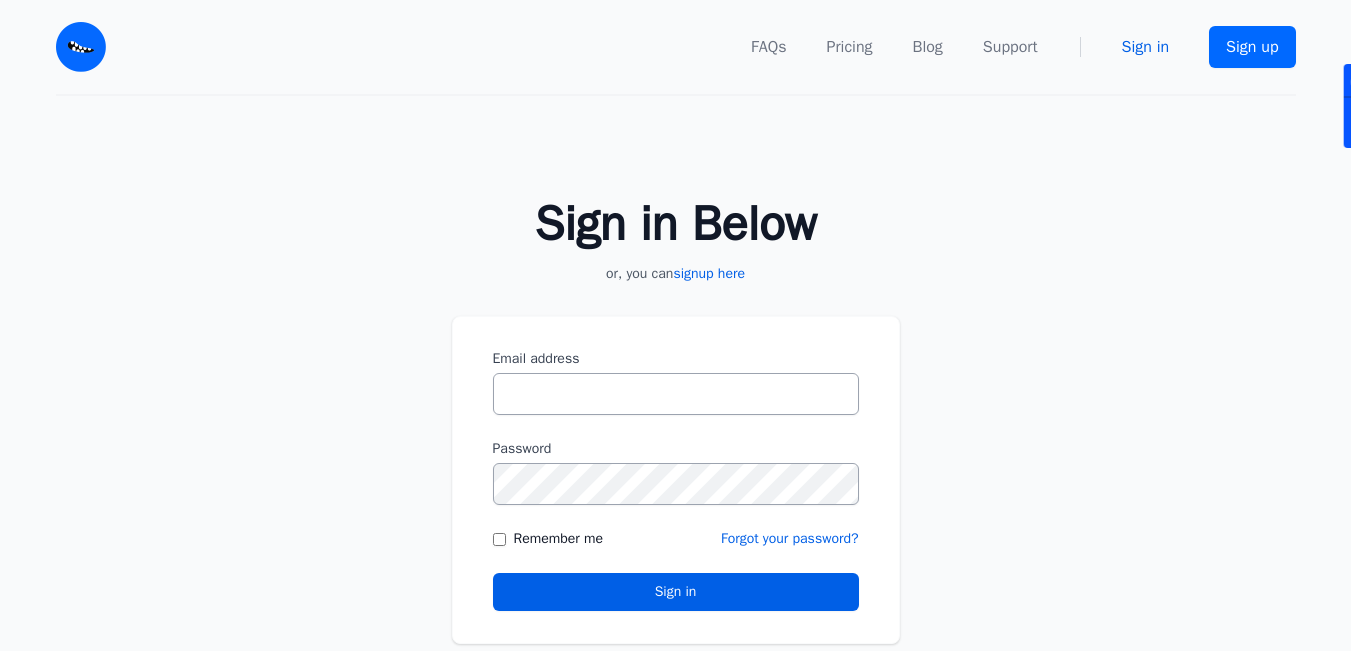 click on "Sign in" at bounding box center [1145, 47] 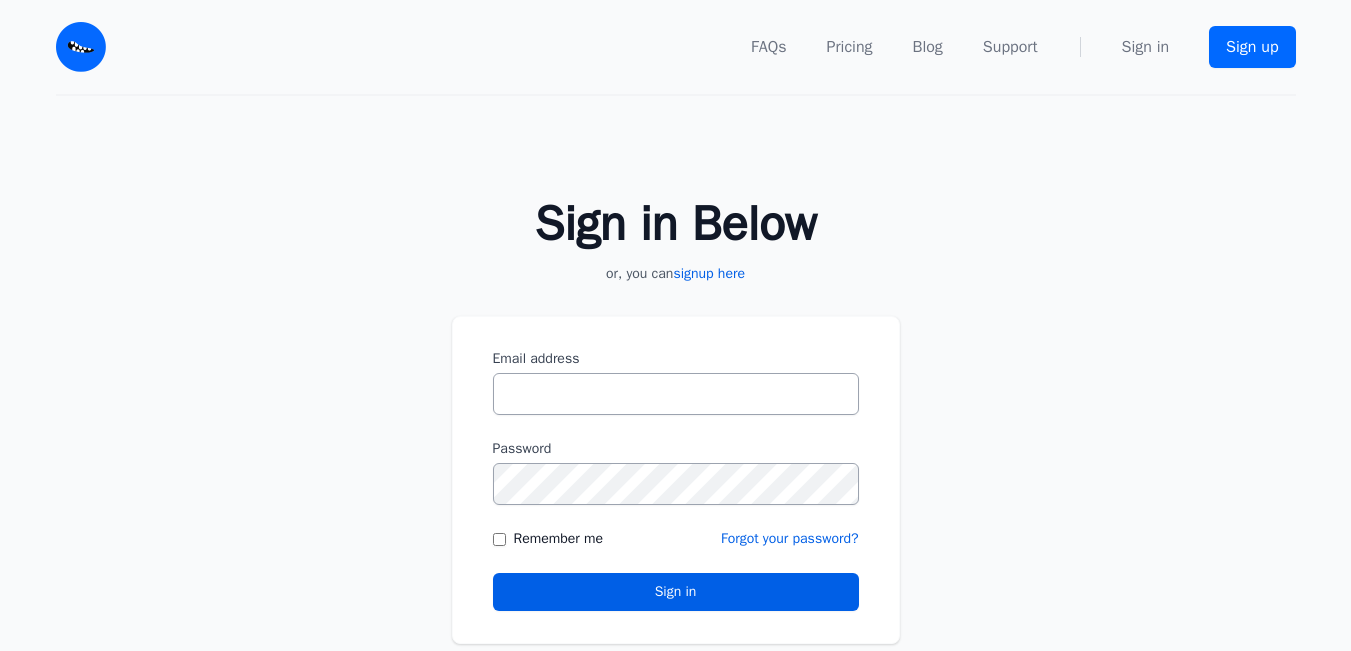 scroll, scrollTop: 0, scrollLeft: 0, axis: both 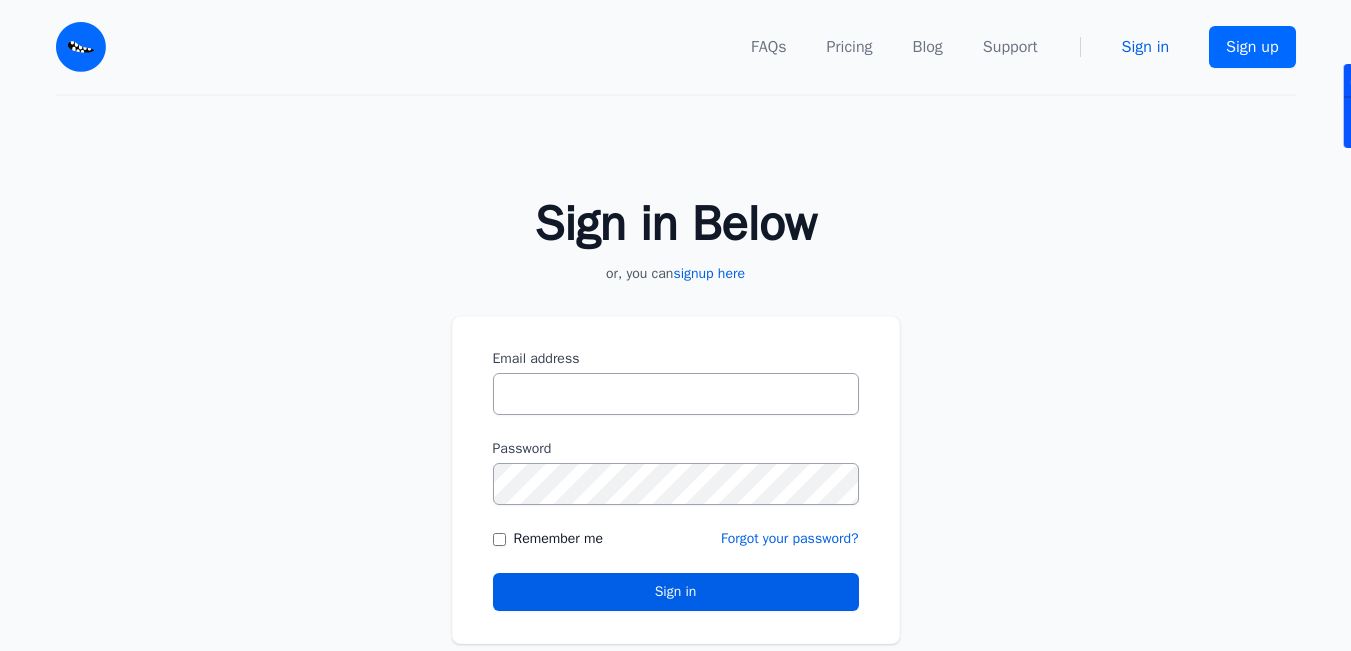click on "Sign in" at bounding box center (1145, 47) 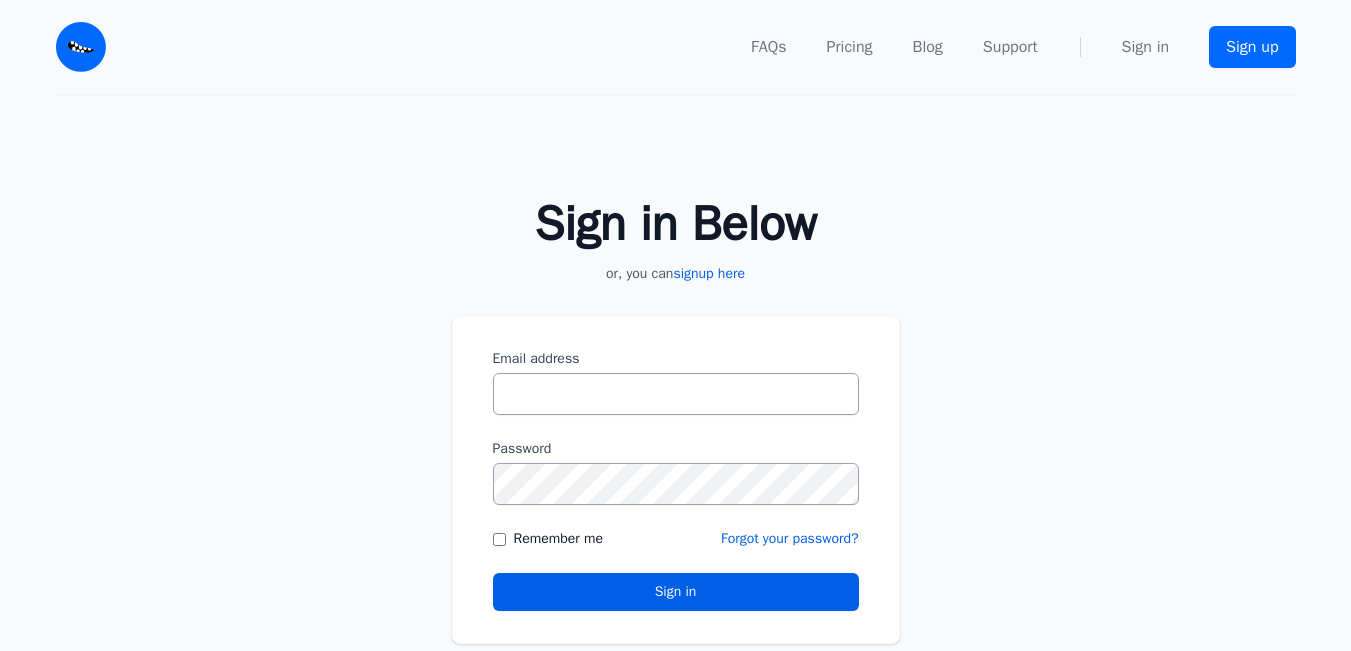 scroll, scrollTop: 0, scrollLeft: 0, axis: both 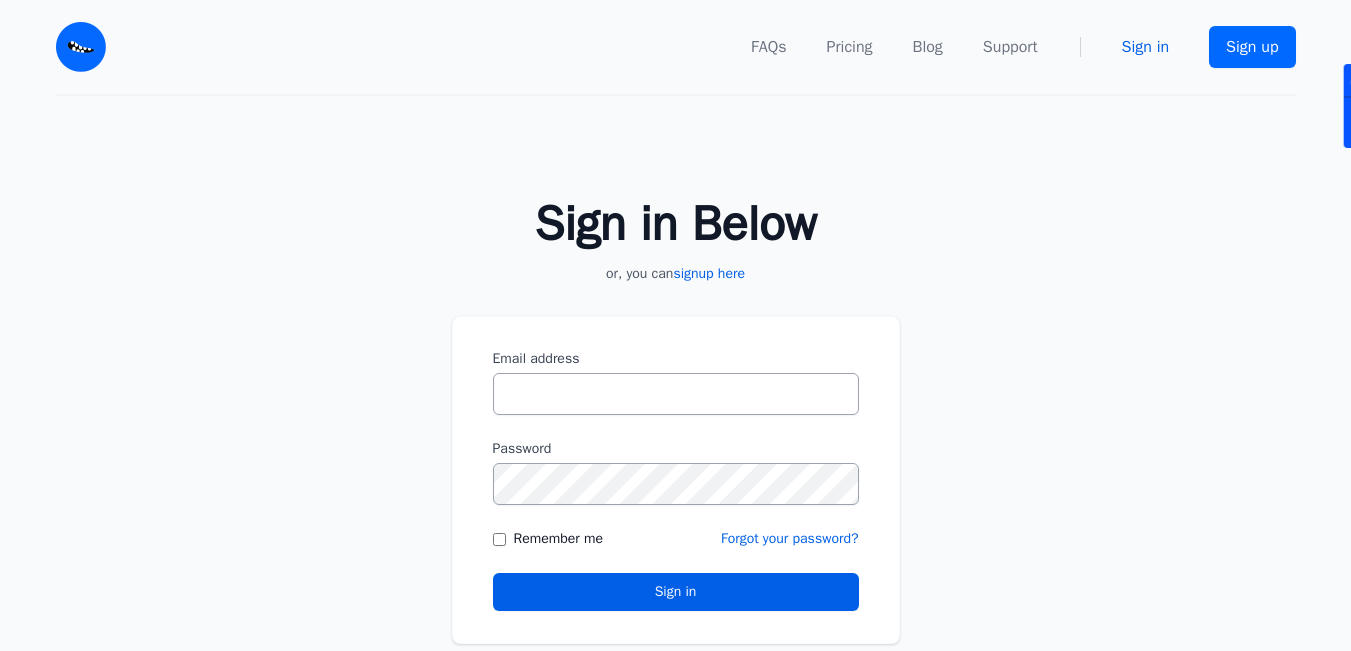 click on "Sign in" at bounding box center (1145, 47) 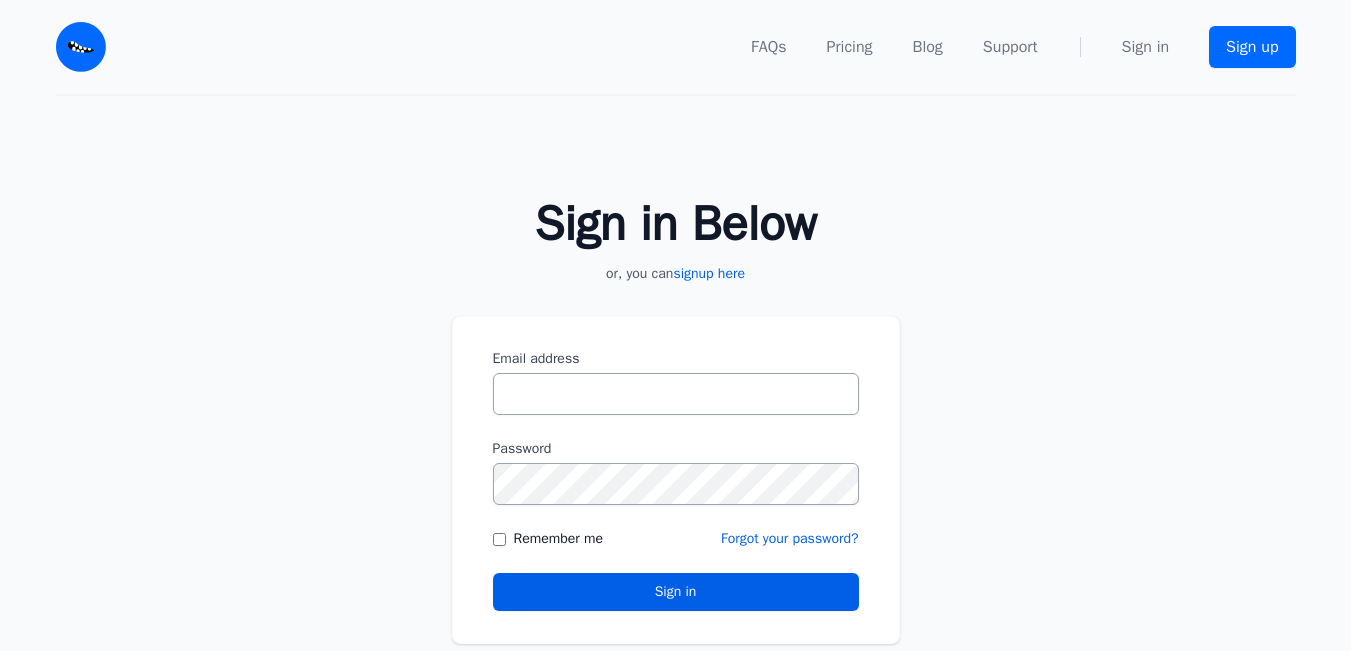 scroll, scrollTop: 0, scrollLeft: 0, axis: both 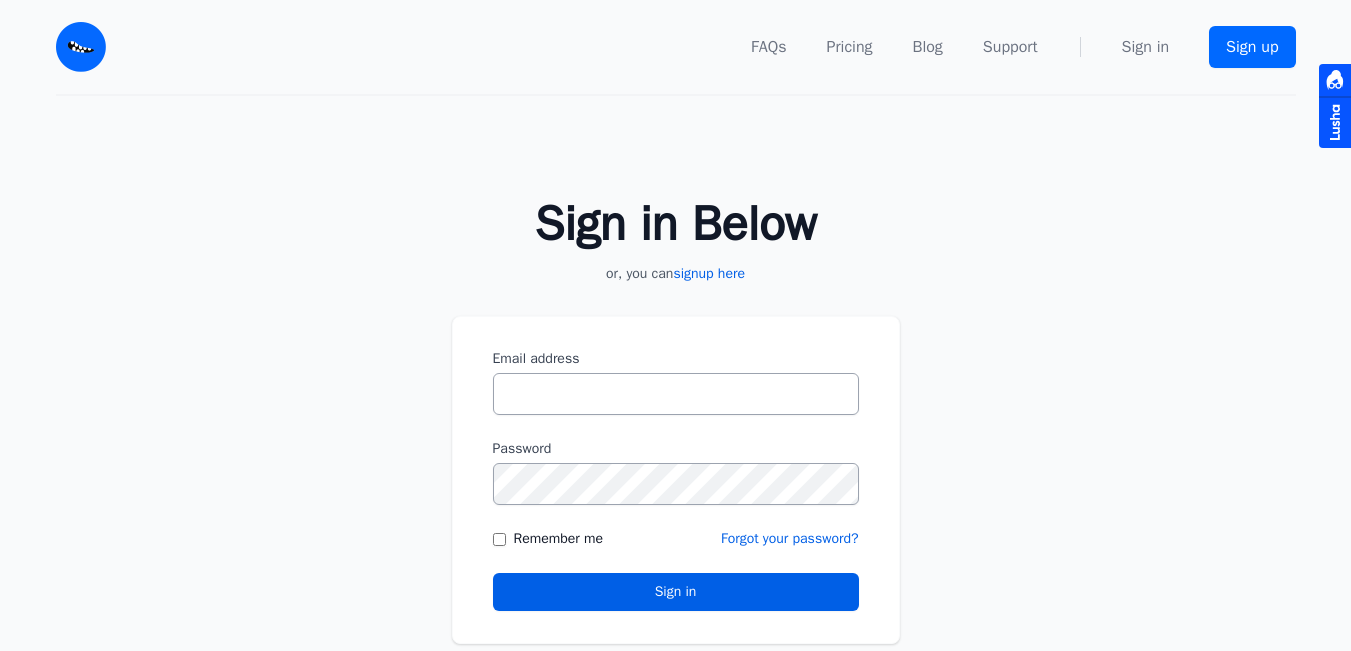 click on "Email address" at bounding box center [676, 394] 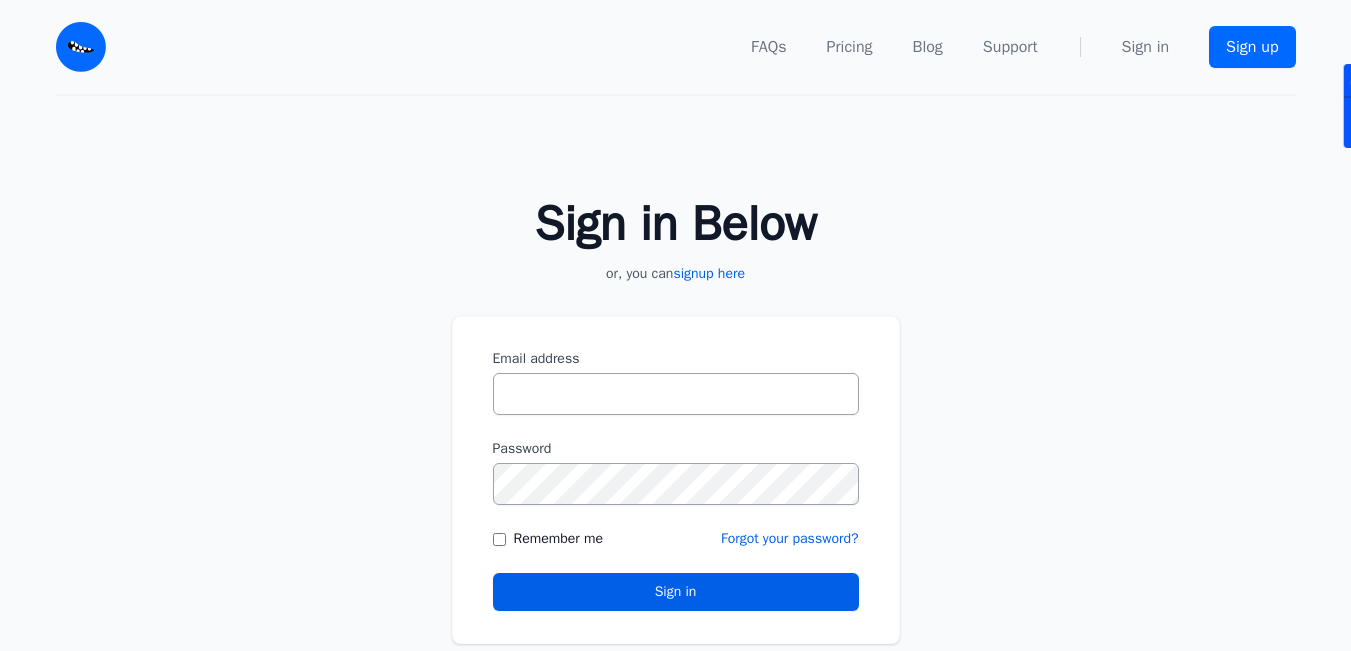 scroll, scrollTop: 0, scrollLeft: 0, axis: both 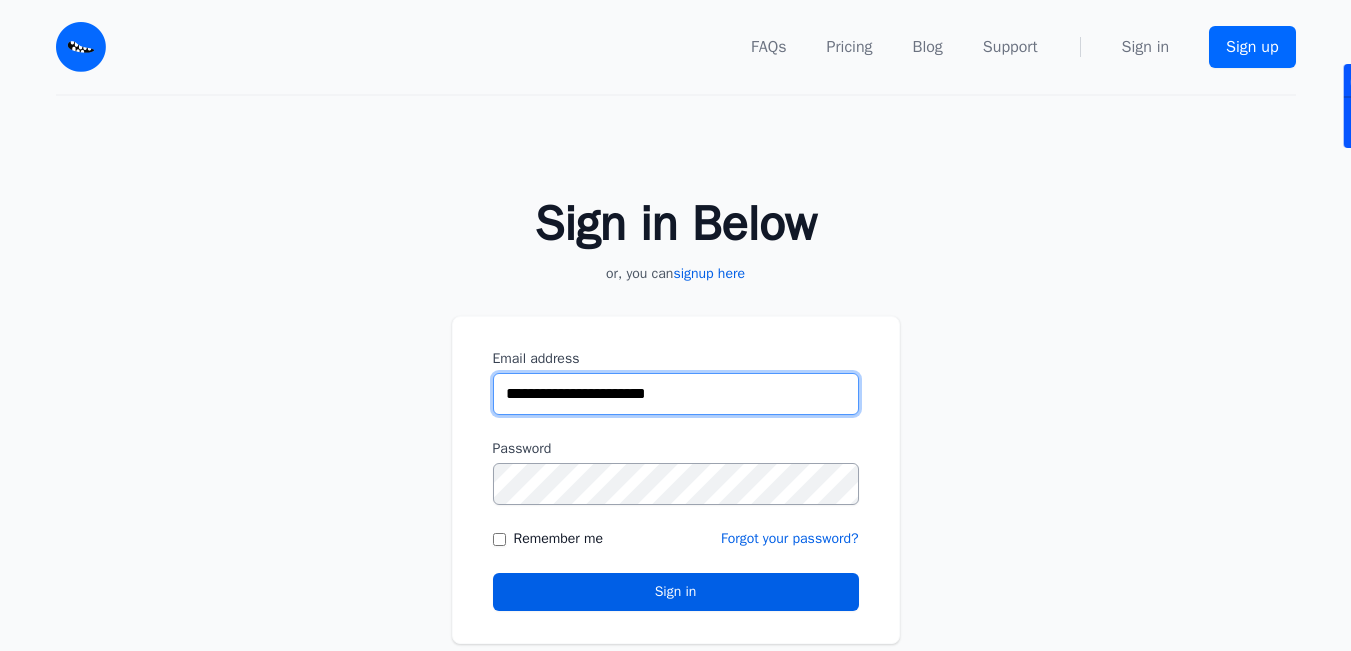 drag, startPoint x: 731, startPoint y: 386, endPoint x: 285, endPoint y: 383, distance: 446.0101 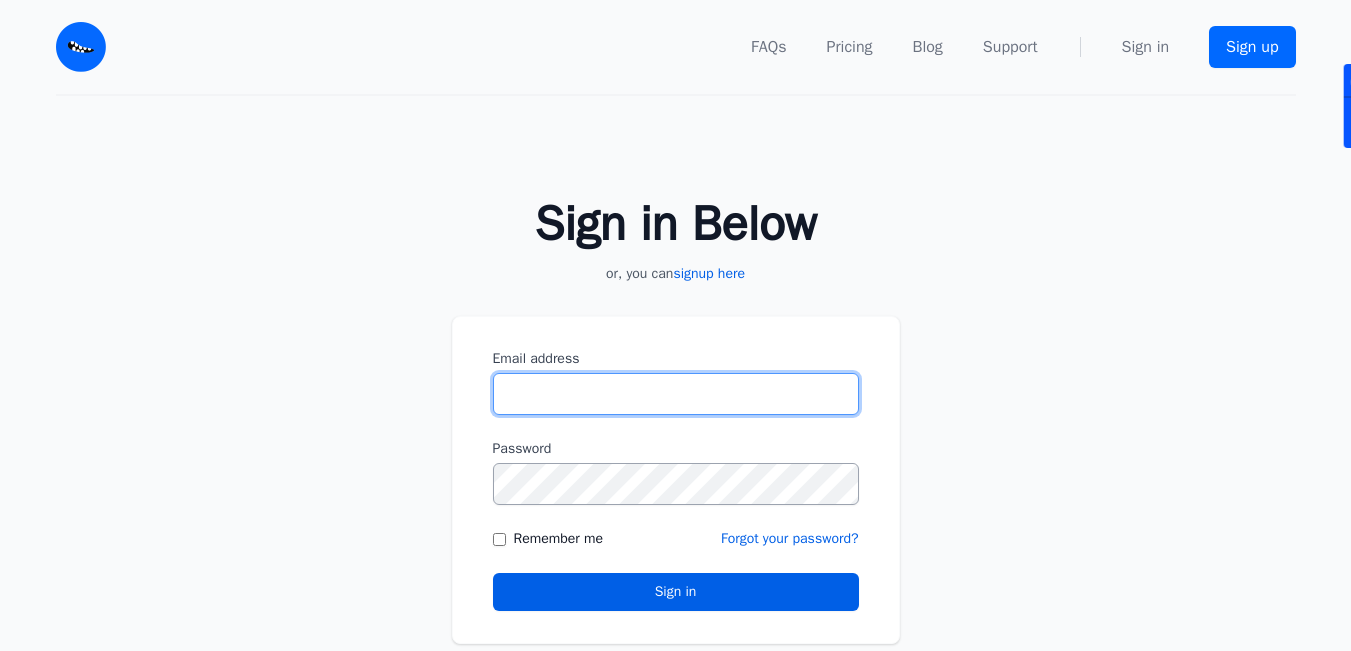 click on "Email address" at bounding box center (676, 394) 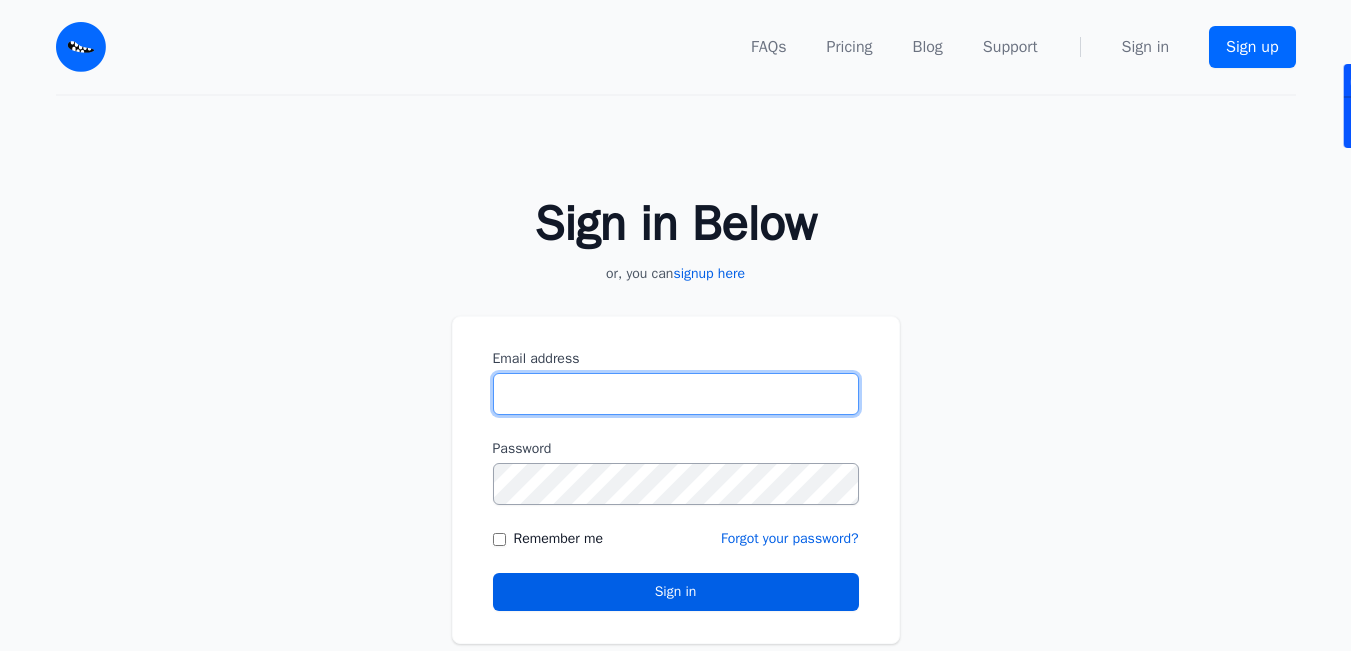 type on "**********" 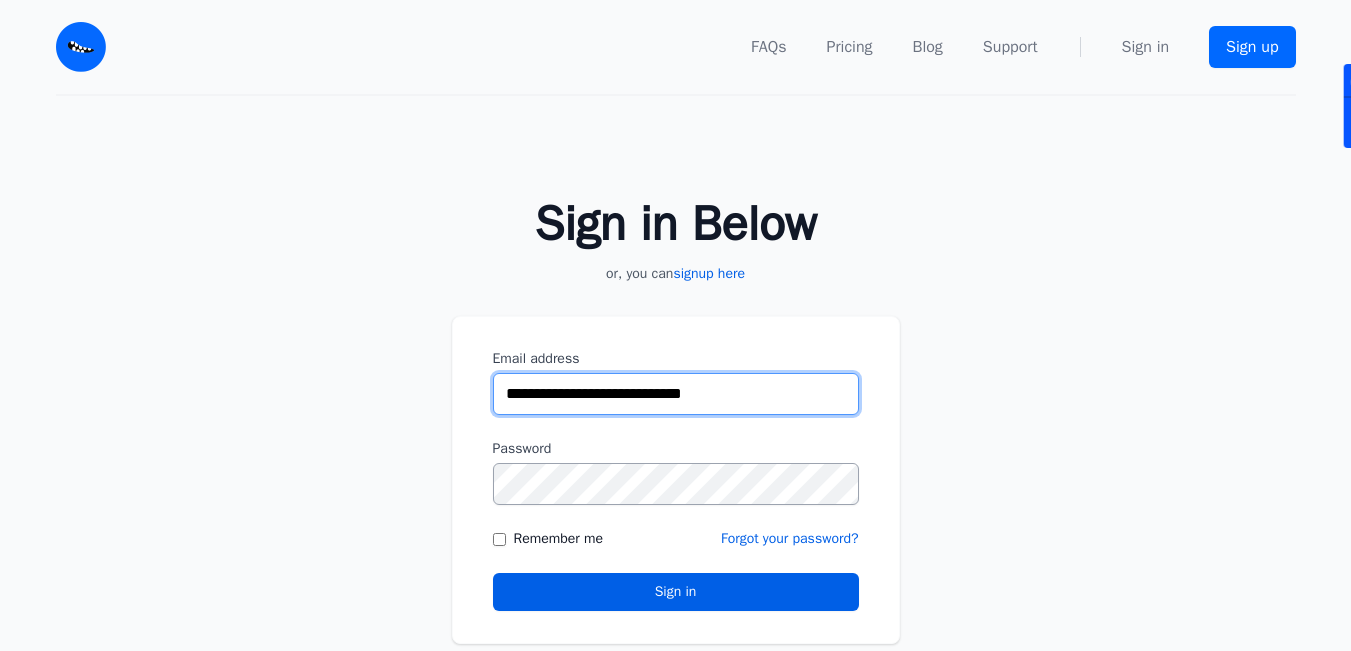 drag, startPoint x: 803, startPoint y: 397, endPoint x: 342, endPoint y: 392, distance: 461.0271 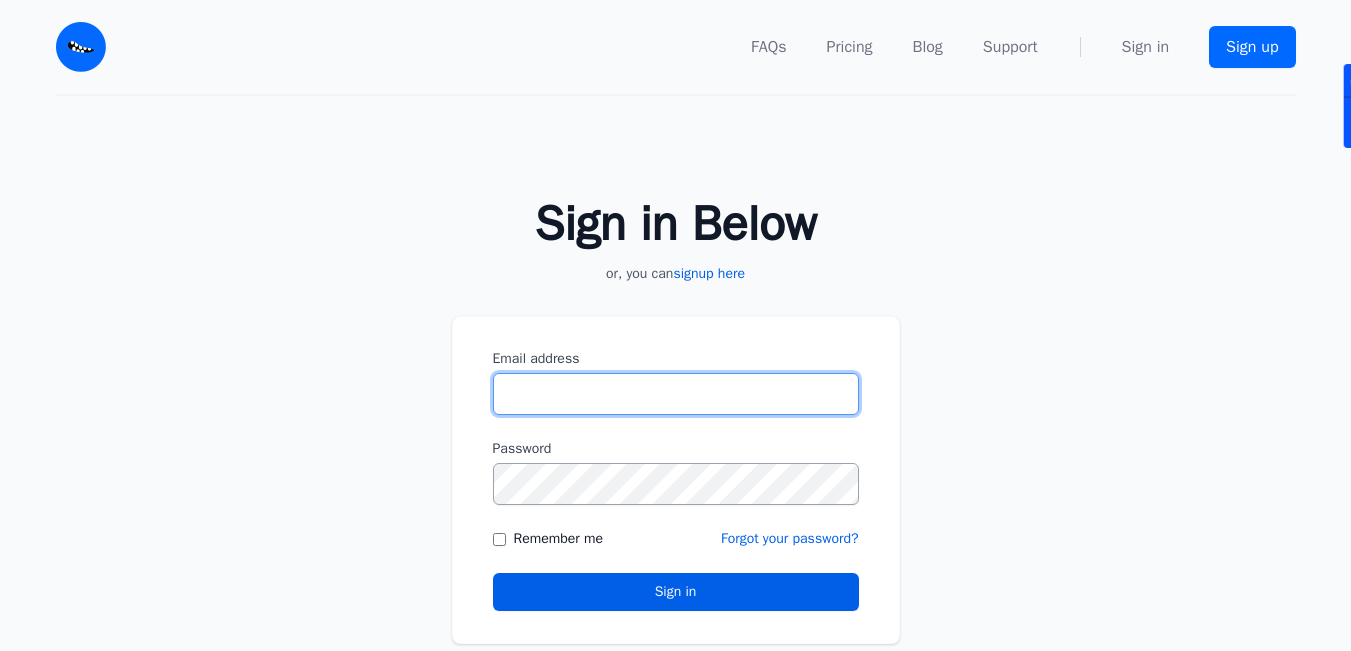 click on "Email address" at bounding box center [676, 394] 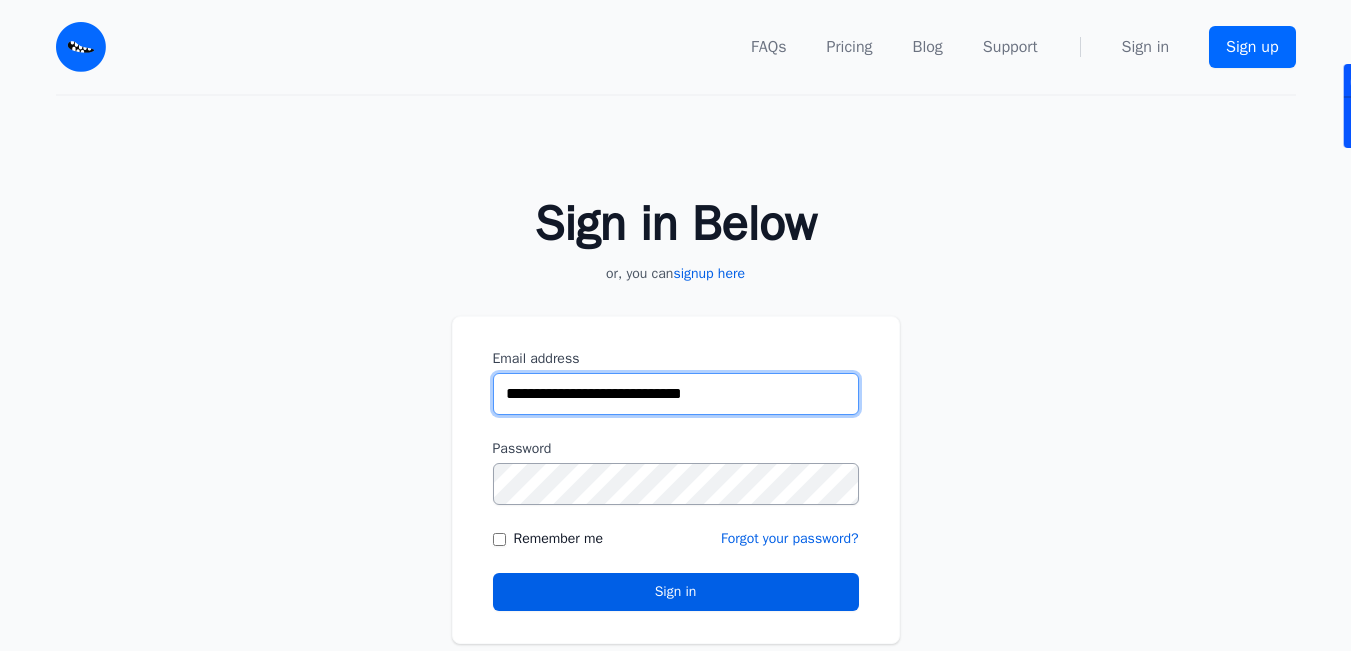 drag, startPoint x: 604, startPoint y: 395, endPoint x: 860, endPoint y: 401, distance: 256.0703 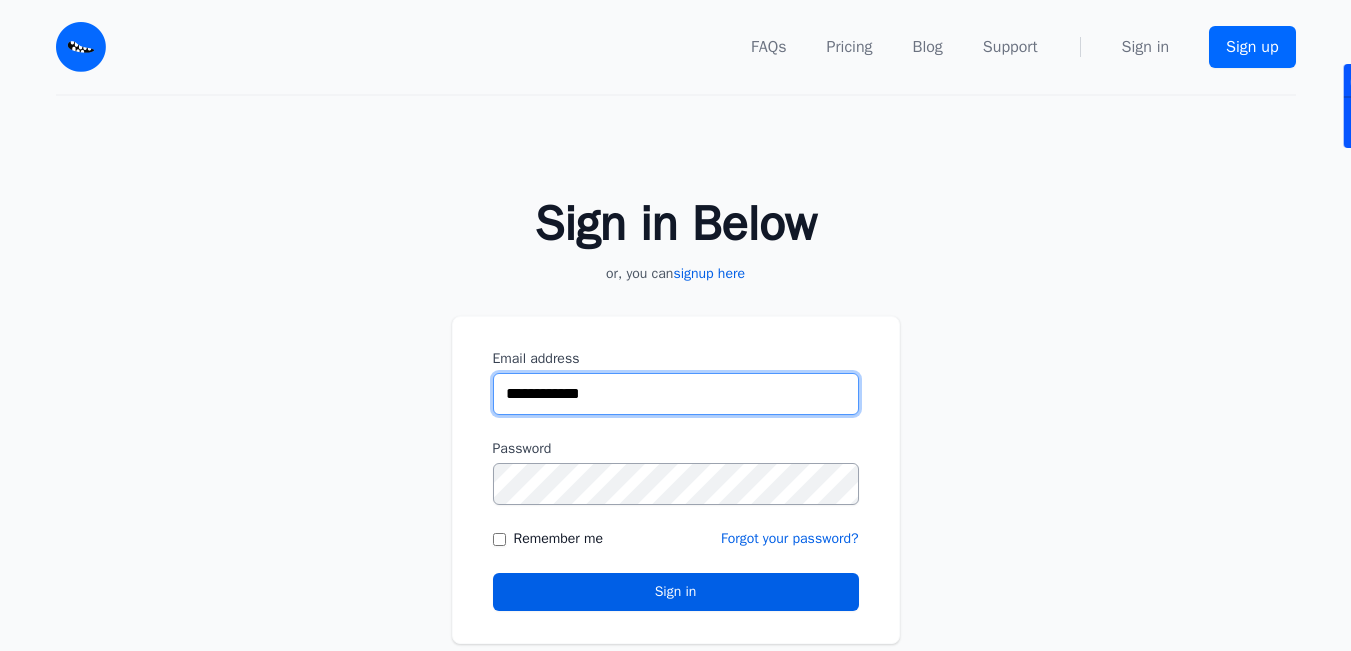 type on "**********" 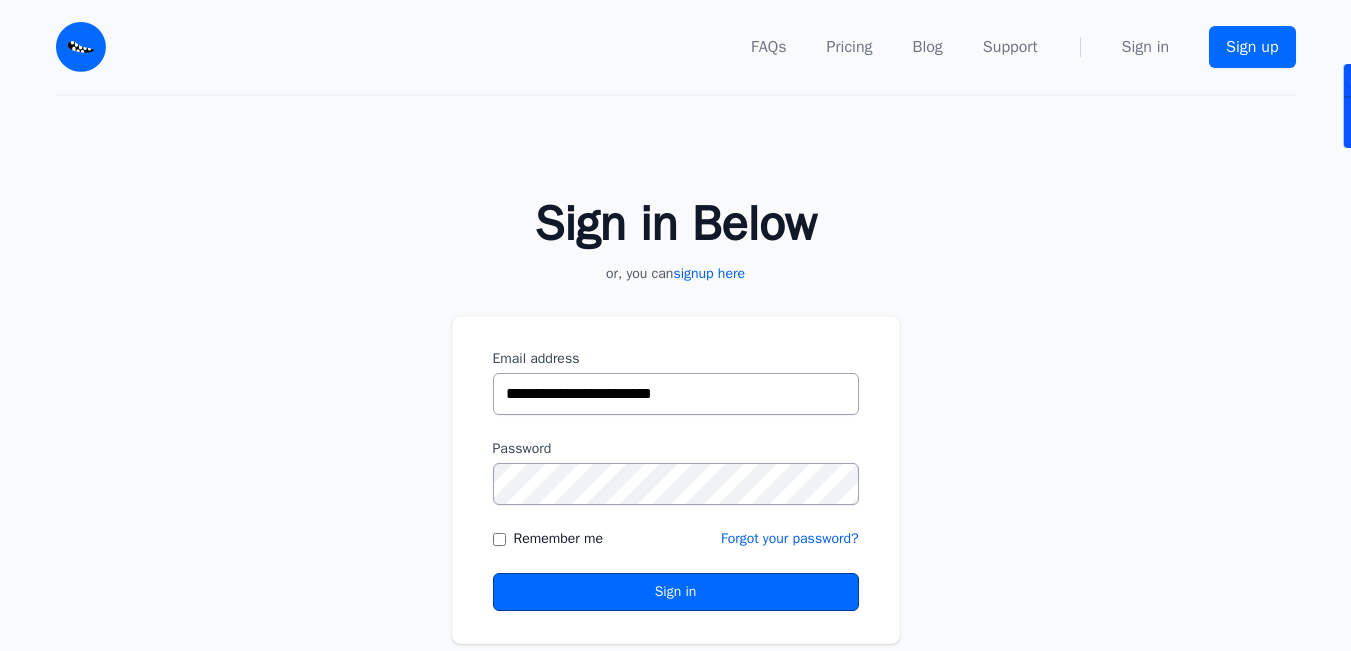 click on "Sign in" at bounding box center [676, 592] 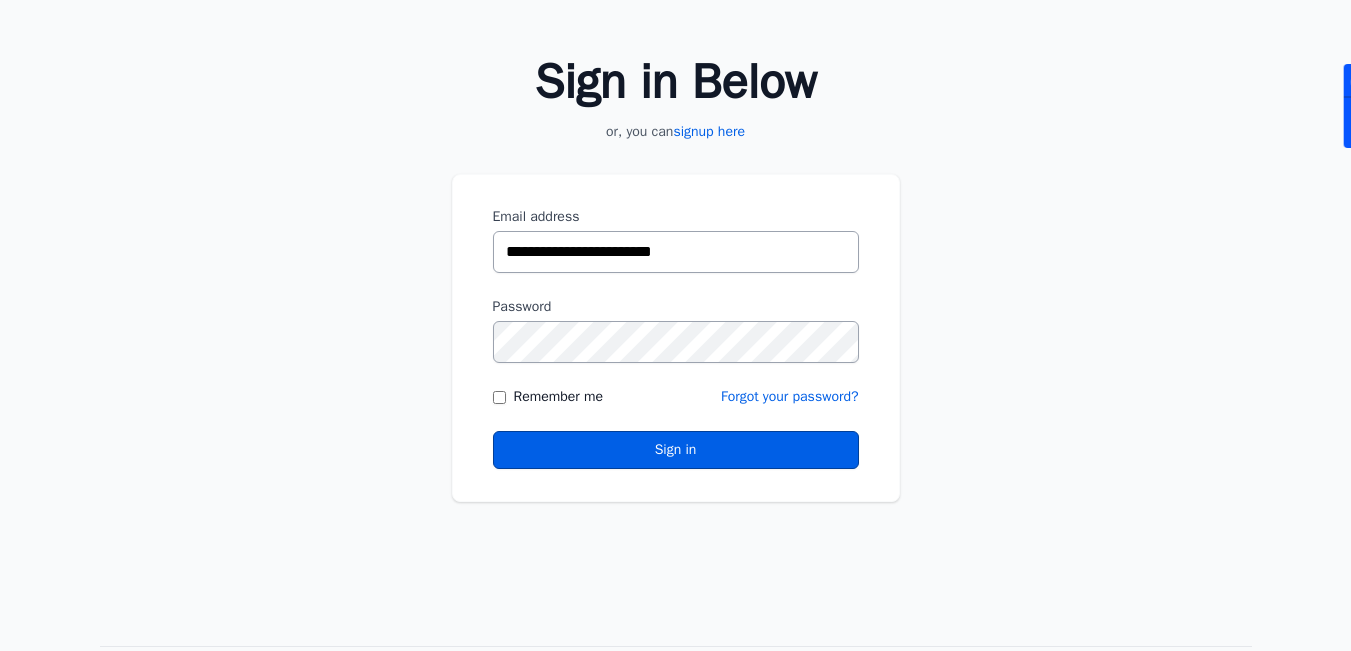 scroll, scrollTop: 234, scrollLeft: 0, axis: vertical 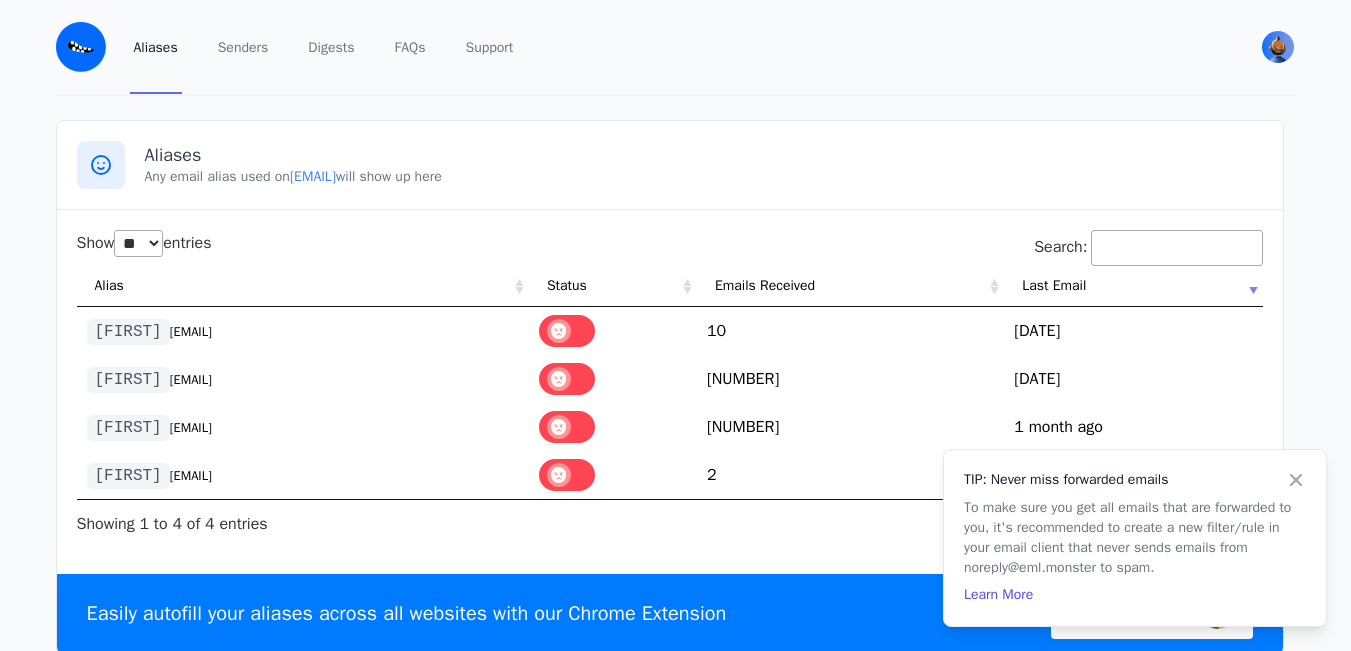 select on "**" 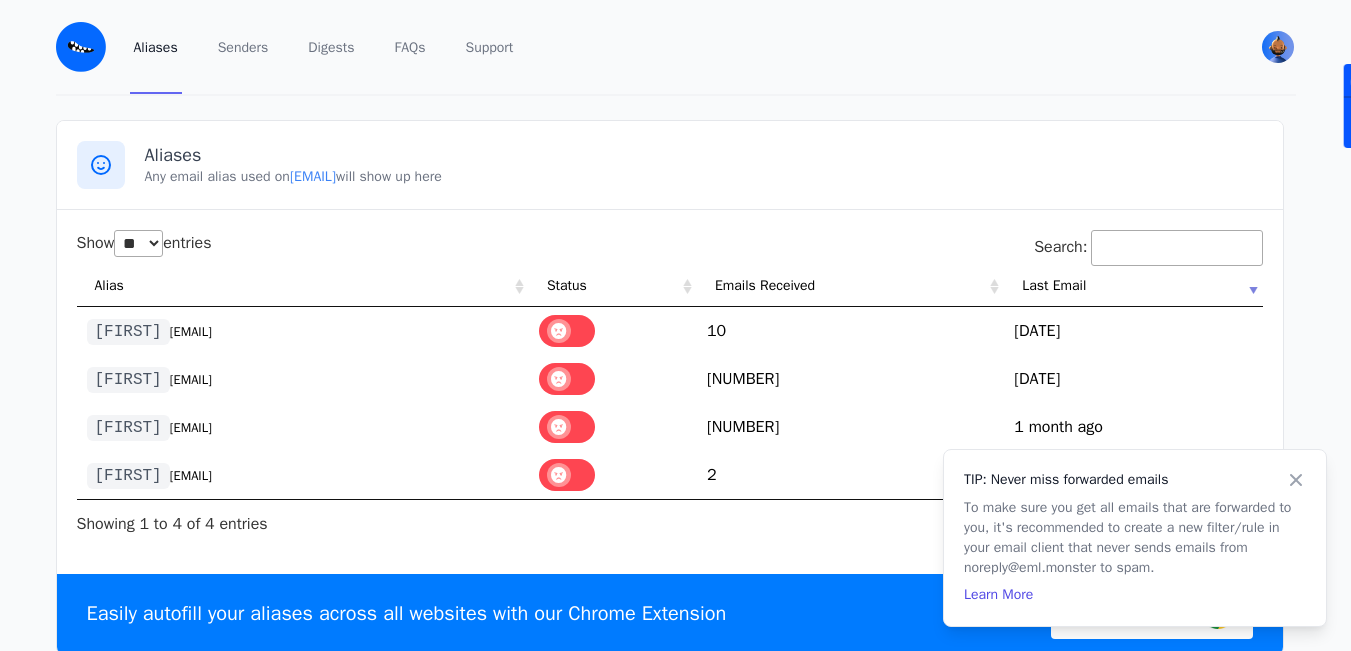 scroll, scrollTop: 0, scrollLeft: 0, axis: both 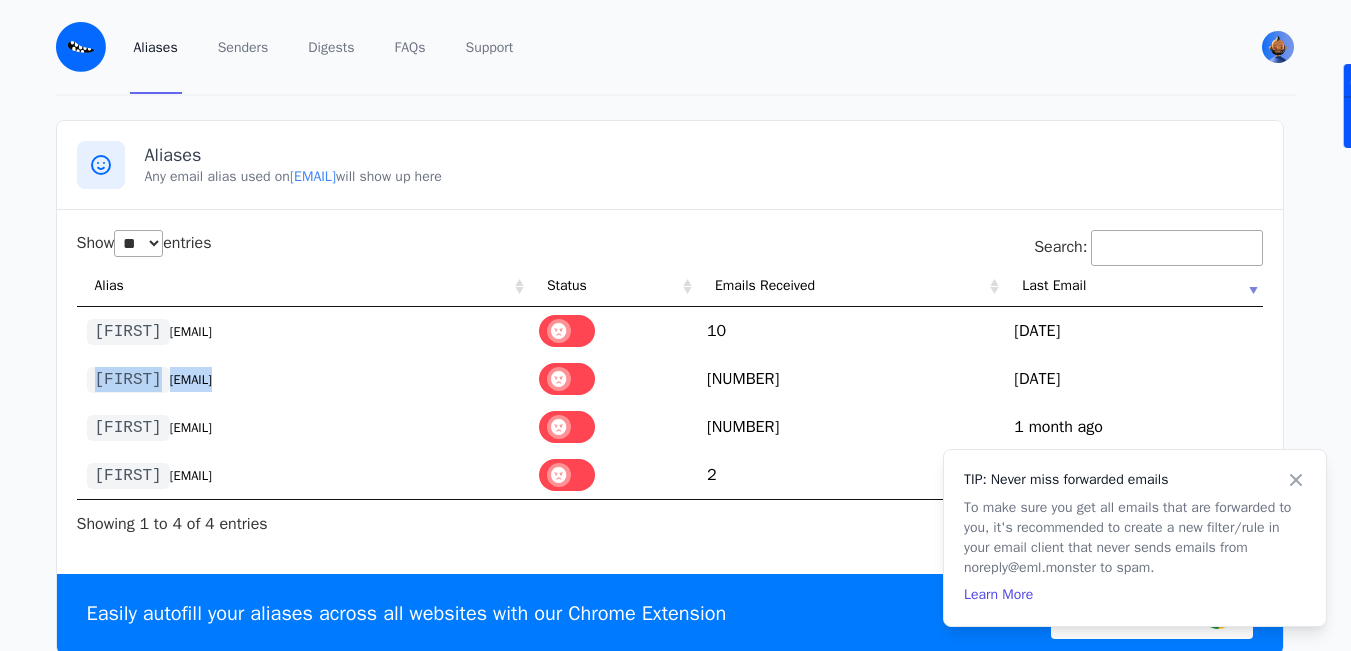 click on "[EMAIL]" at bounding box center (191, 380) 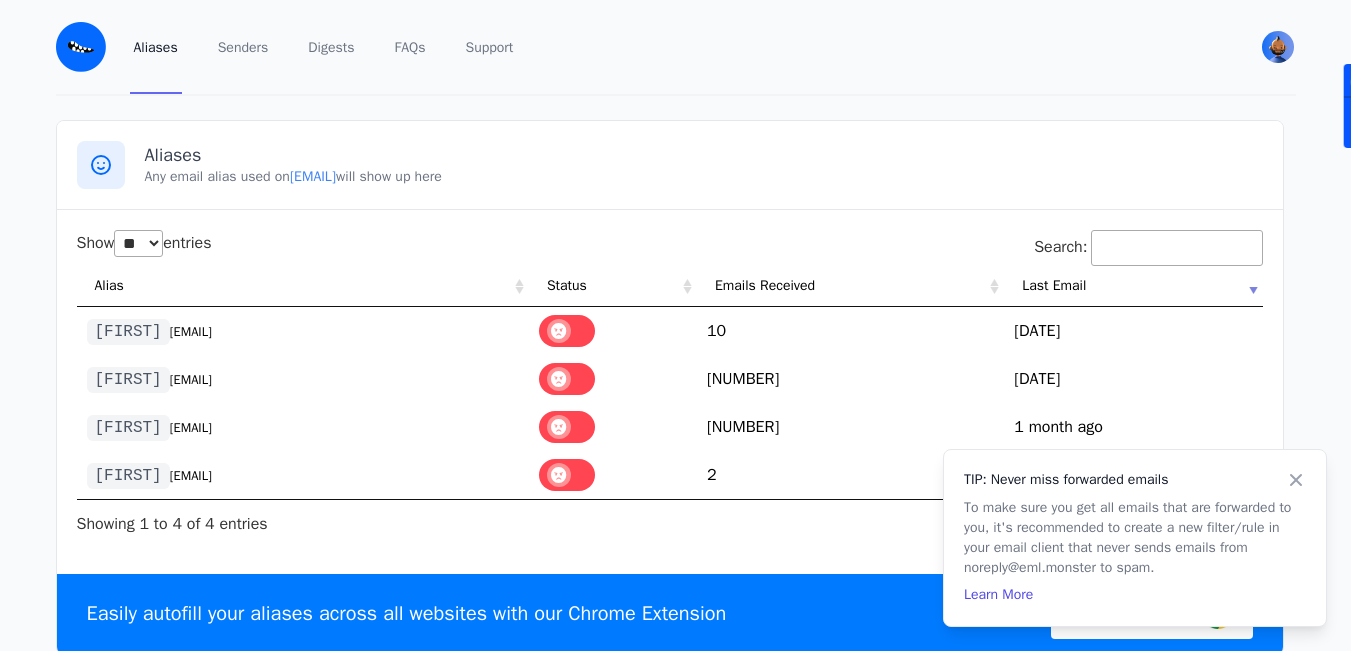 click on "[EMAIL]" at bounding box center [191, 476] 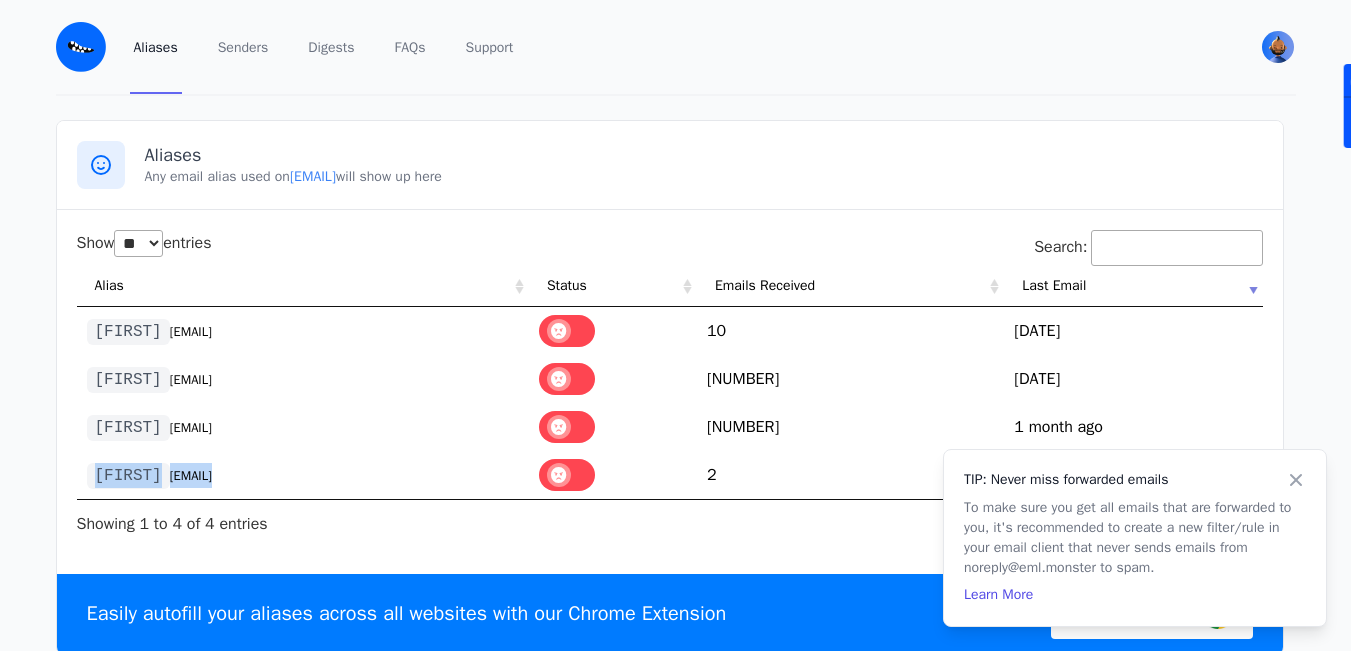 click on "[EMAIL]" at bounding box center [191, 476] 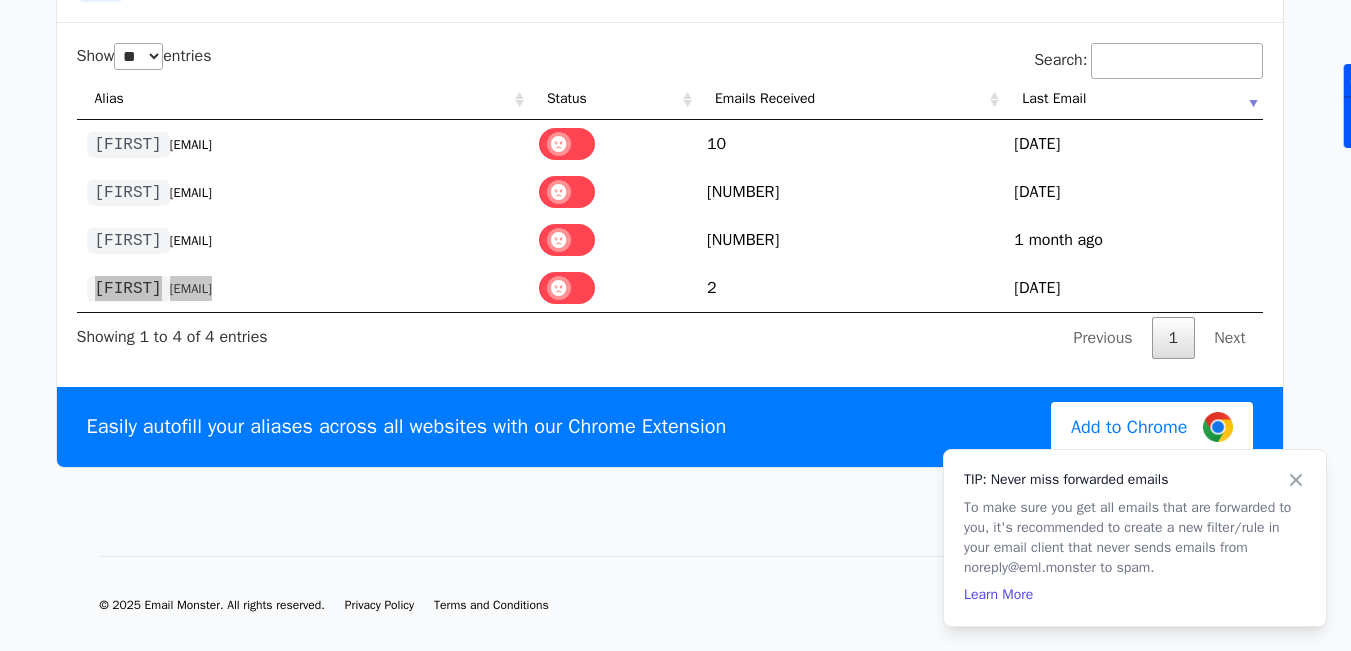 scroll, scrollTop: 200, scrollLeft: 0, axis: vertical 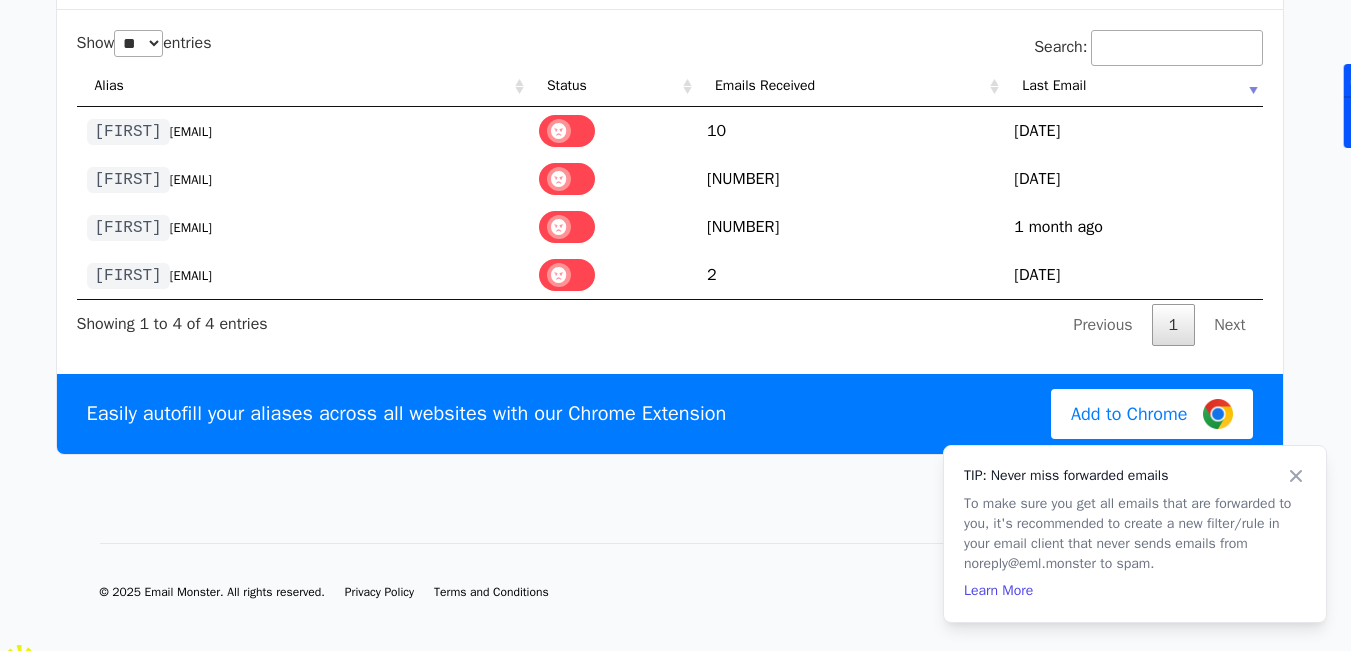 click 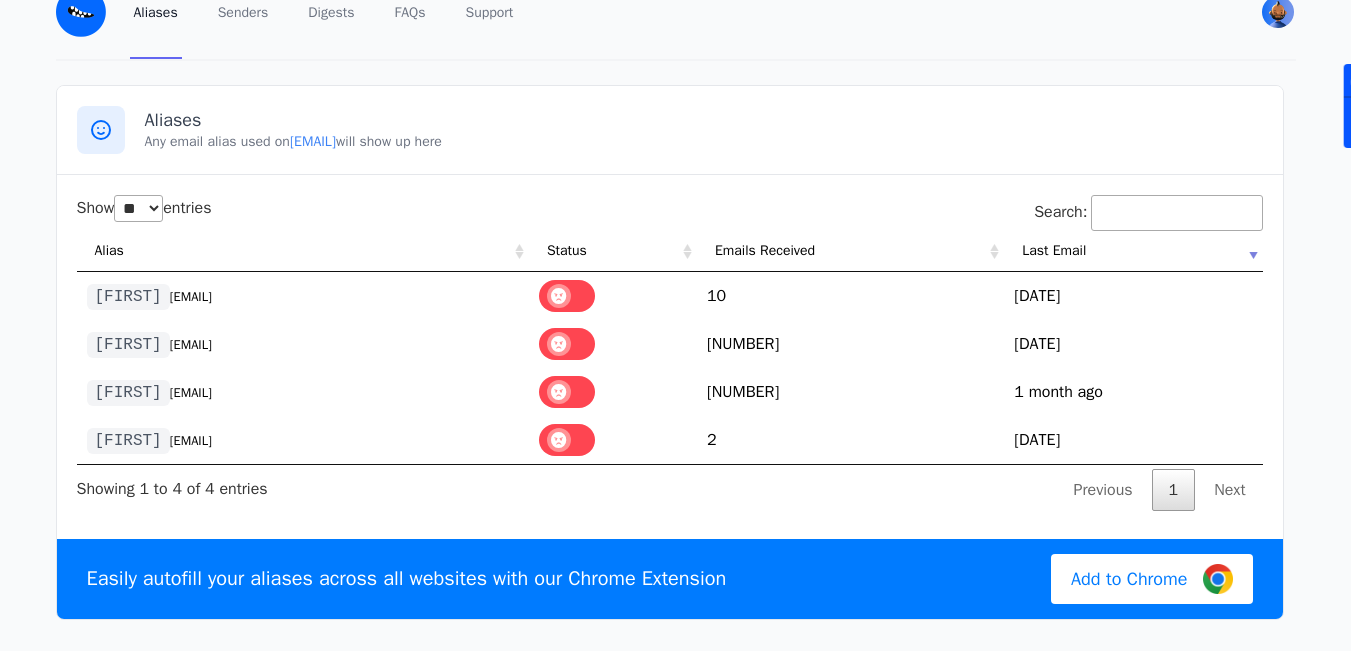 scroll, scrollTop: 0, scrollLeft: 0, axis: both 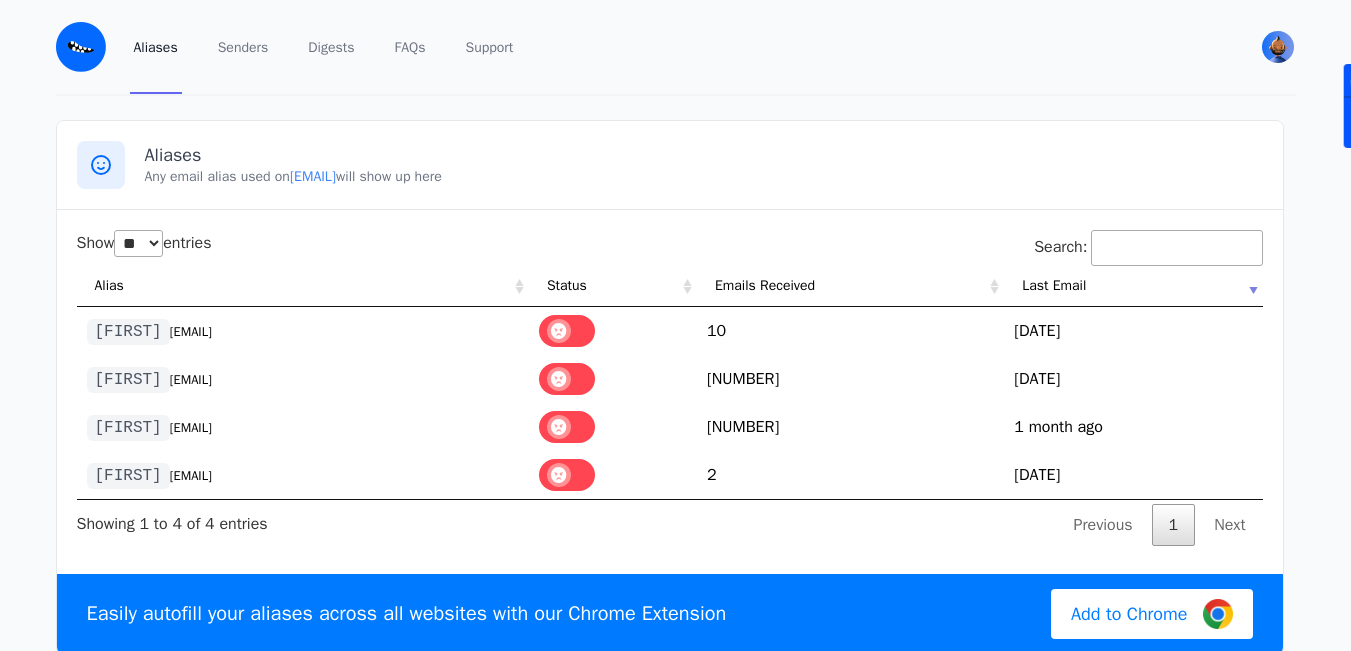 click on "Search:" at bounding box center [1177, 248] 